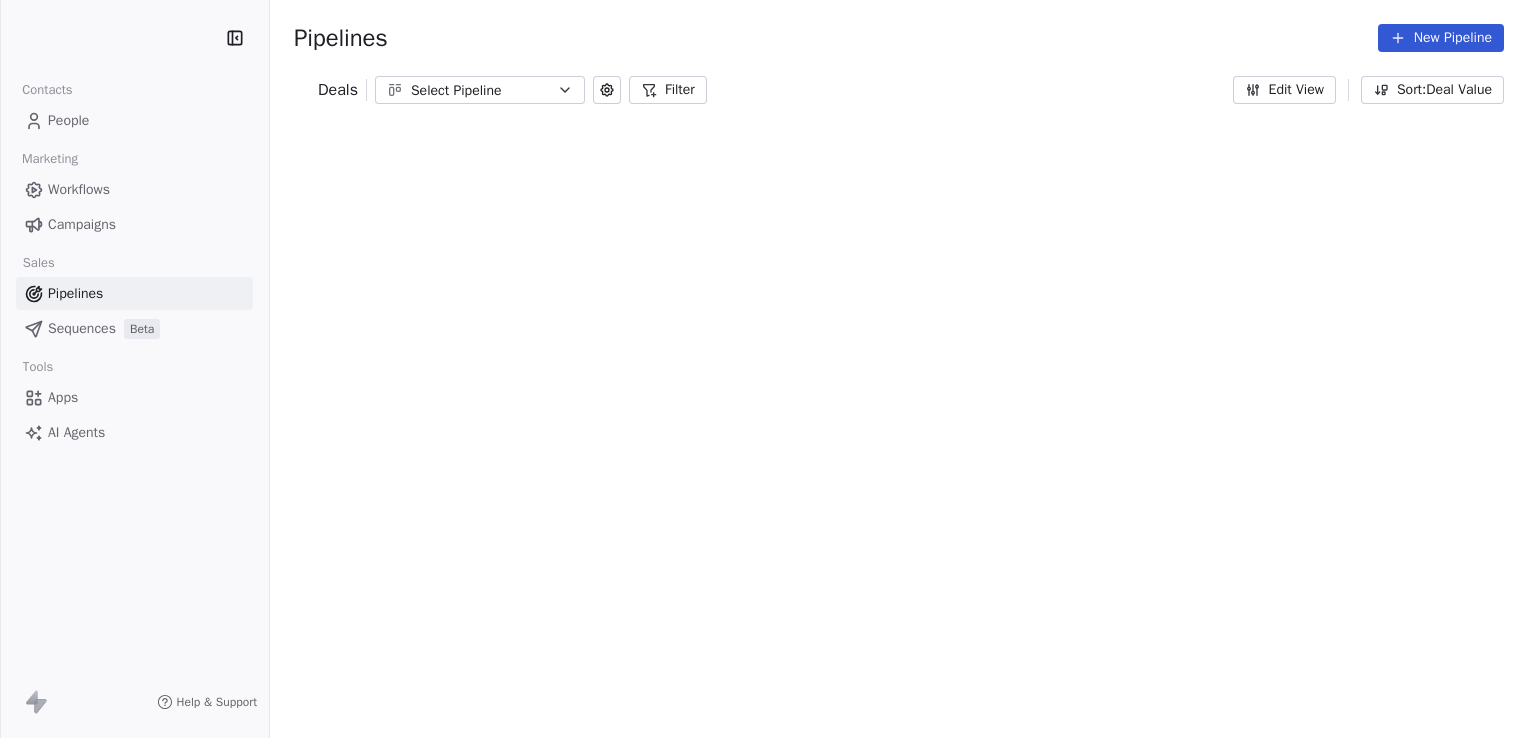 scroll, scrollTop: 0, scrollLeft: 0, axis: both 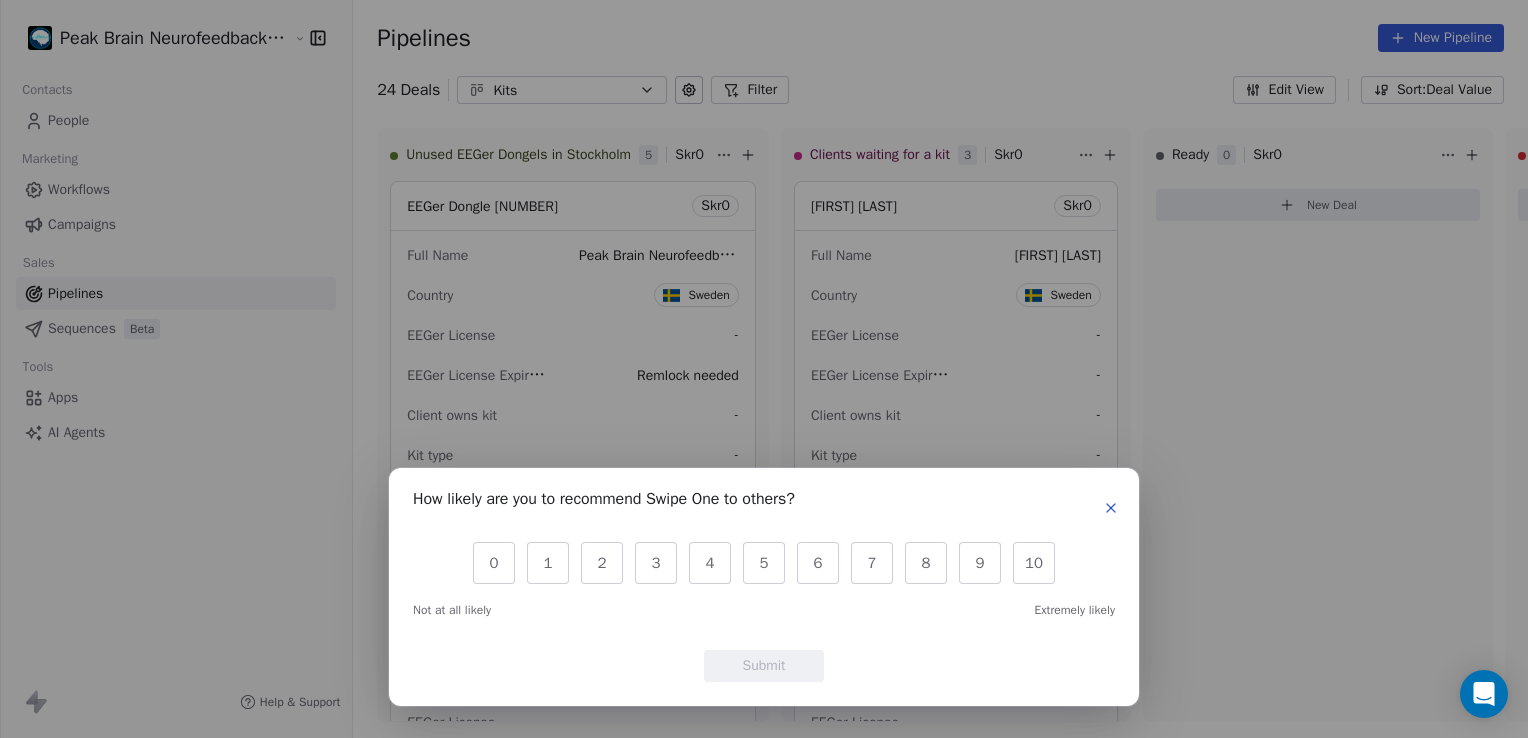click 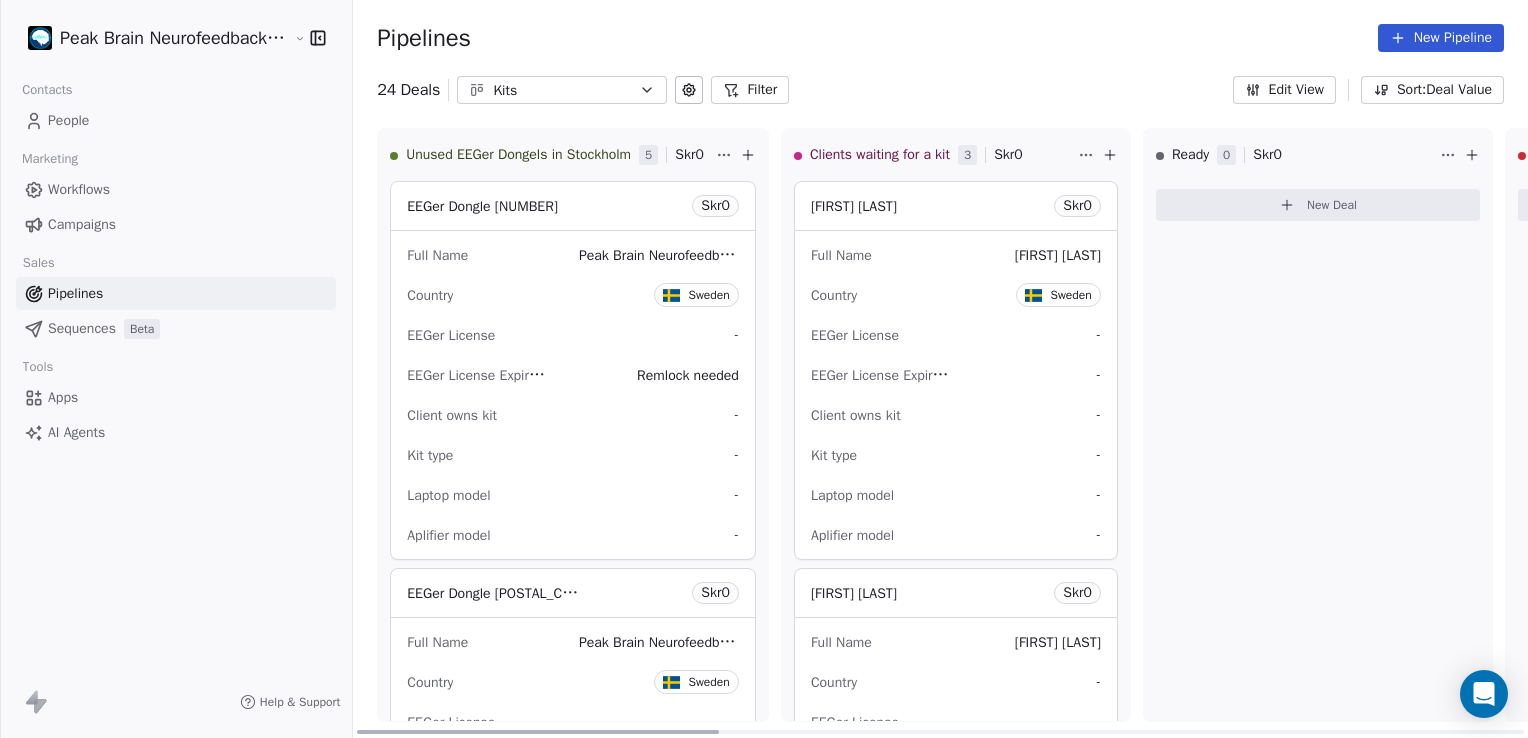 scroll, scrollTop: 0, scrollLeft: 0, axis: both 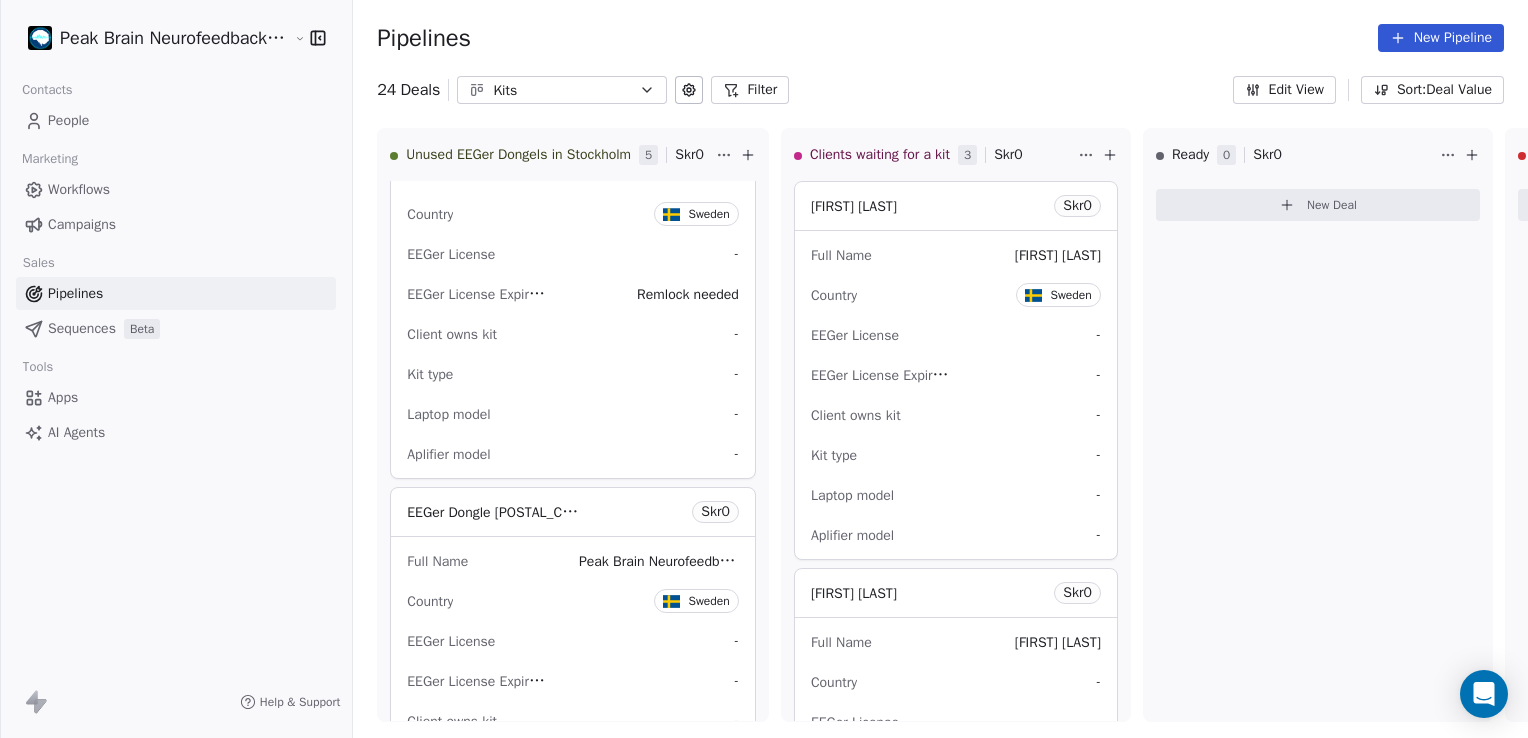click on "Pipelines" at bounding box center [75, 293] 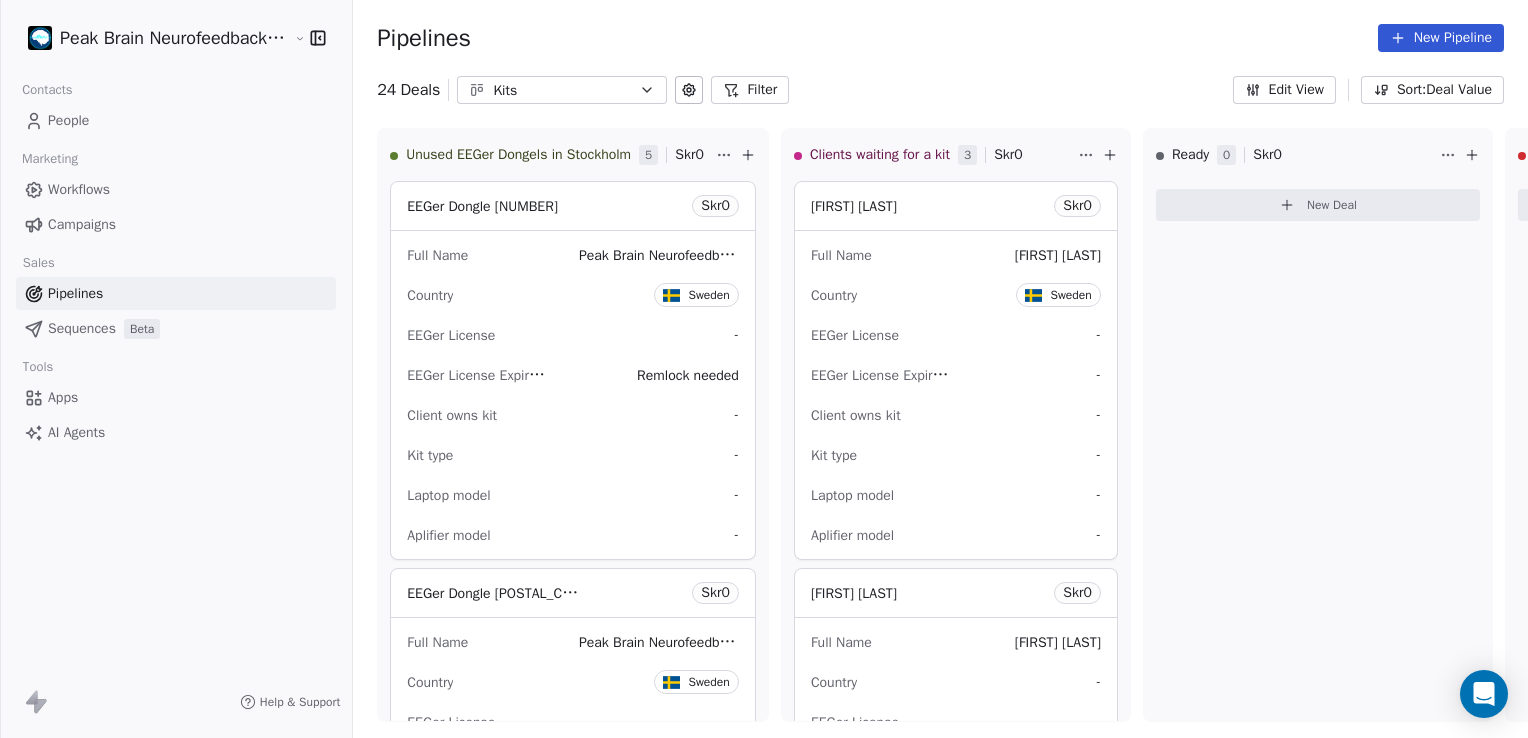click on "Kits" at bounding box center [562, 90] 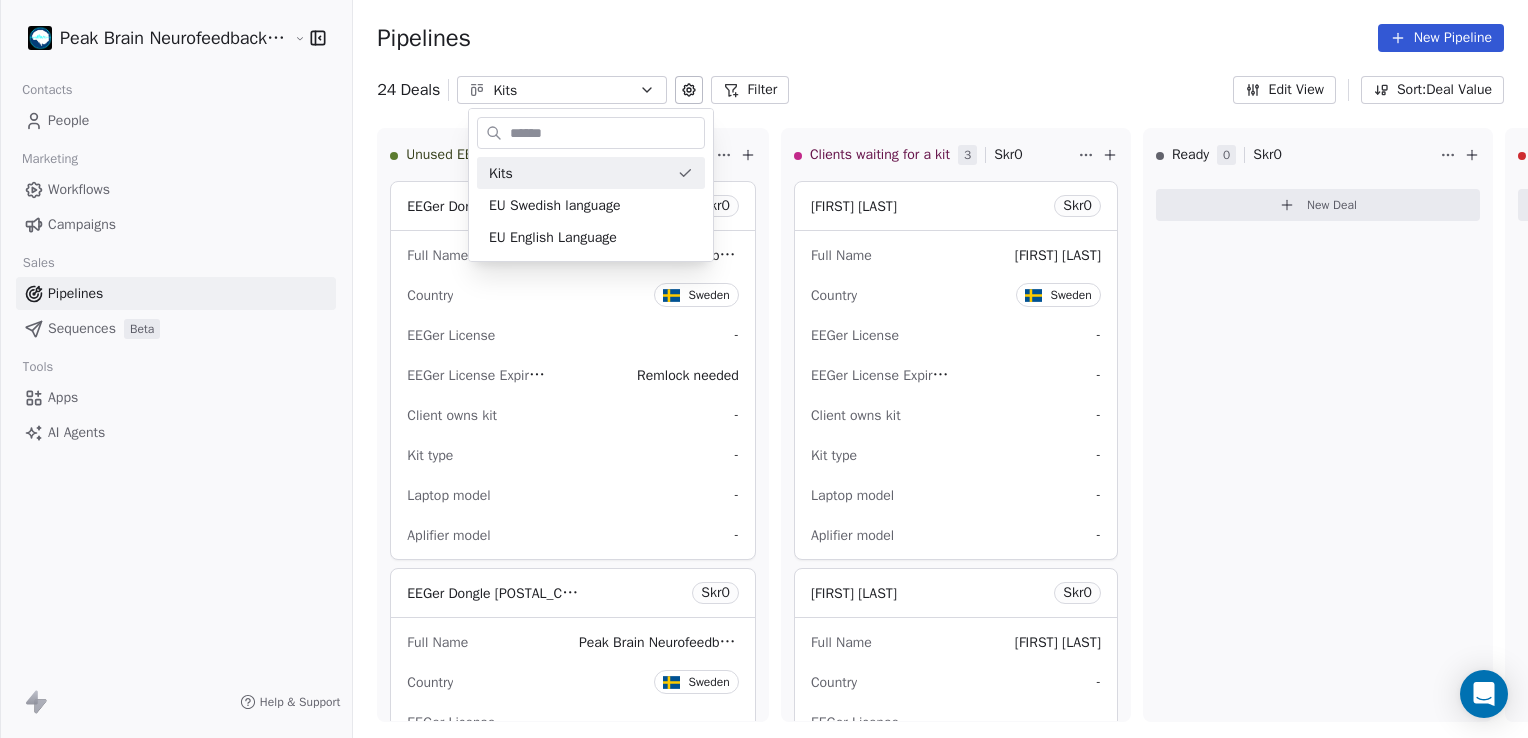 click on "Peak Brain Neurofeedback Stockholm AB Contacts People Marketing Workflows Campaigns Sales Pipelines Sequences Beta Tools Apps AI Agents Help & Support Pipelines New Pipeline 24 Deals Kits Filter Edit View Sort: Deal Value Unused EEGer Dongels in Stockholm 5 Skr 0 EEGer Dongle 53657 Skr 0 Full Name Peak Brain Neurofeedback Stockholm Country Sweden EEGer License - EEGer License Expiry date Remlock needed Client owns kit - Kit type - Laptop model - Aplifier model - EEGer Dongle 53469 Skr 0 Full Name Peak Brain Neurofeedback Stockholm Country Sweden EEGer License - EEGer License Expiry date - Client owns kit - Kit type - Laptop model - Aplifier model - EEGer Dongle 53778 Skr 0 Full Name Peak Brain Neurofeedback Stockholm Country Sweden EEGer License - EEGer License Expiry date - Client owns kit - Kit type - Laptop model - Aplifier model - EEGer Dongle 53461 Skr 0 Full Name Peak Brain Neurofeedback Stockholm Country Sweden EEGer License - EEGer License Expiry date Remlock needed Client owns kit - Kit type - -" at bounding box center [764, 369] 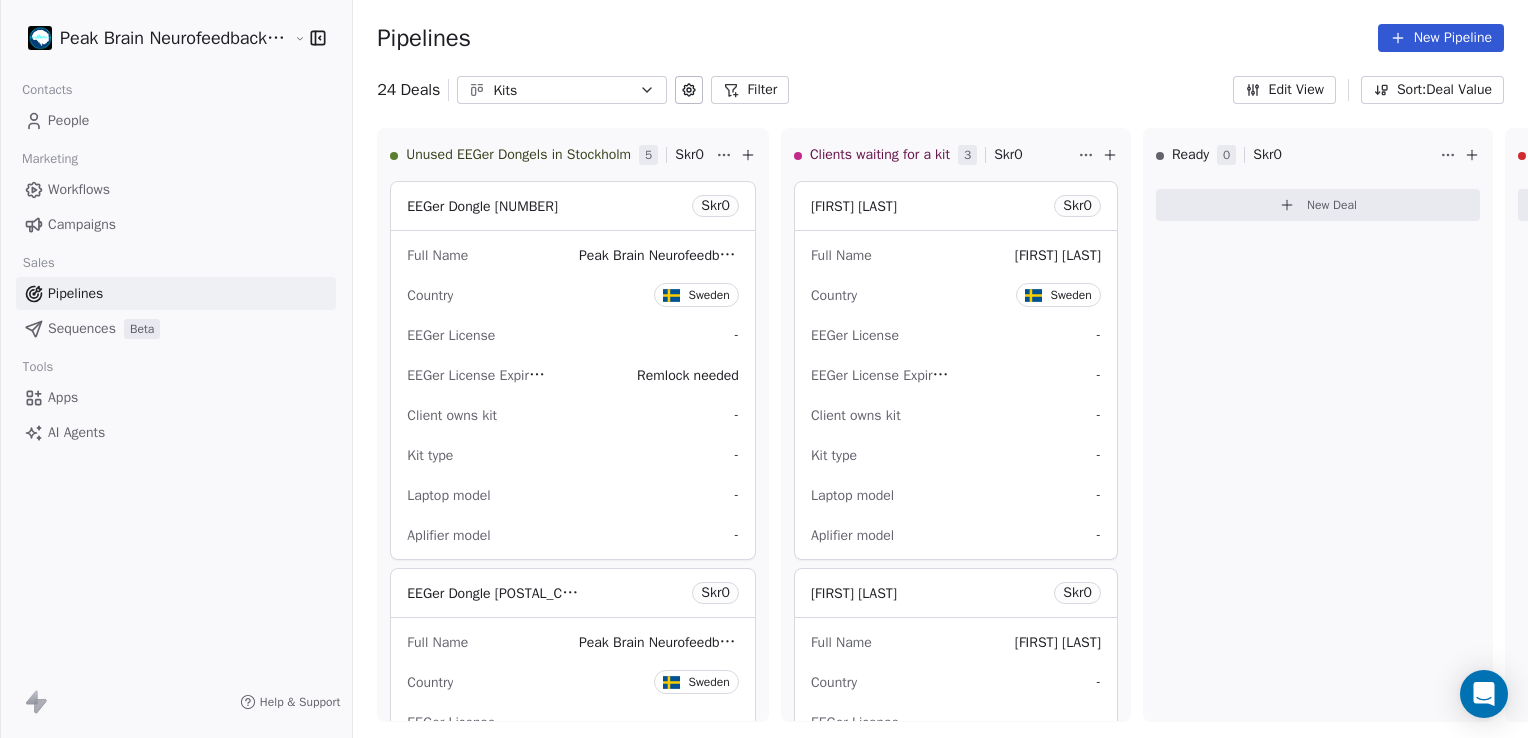 click on "People" at bounding box center (176, 120) 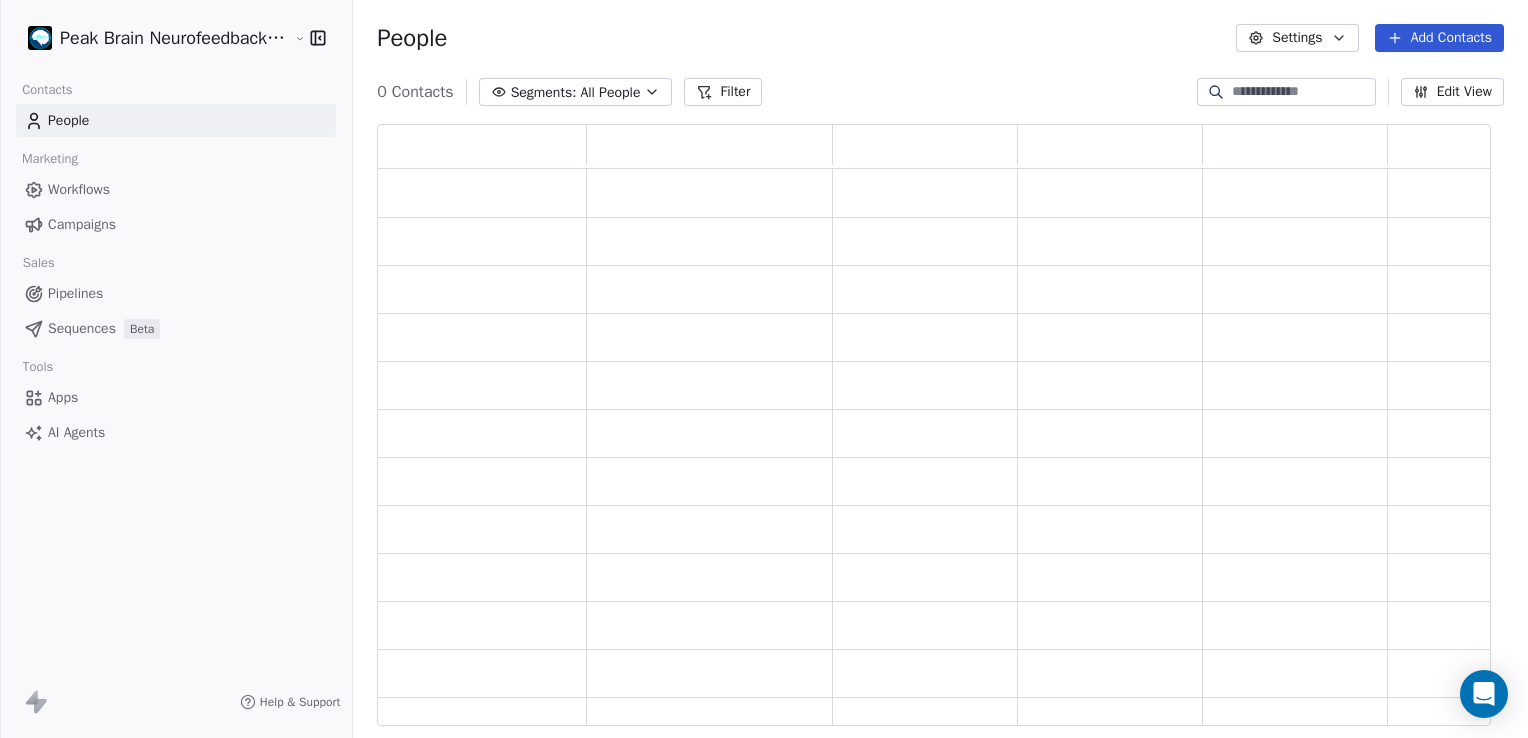 scroll, scrollTop: 16, scrollLeft: 16, axis: both 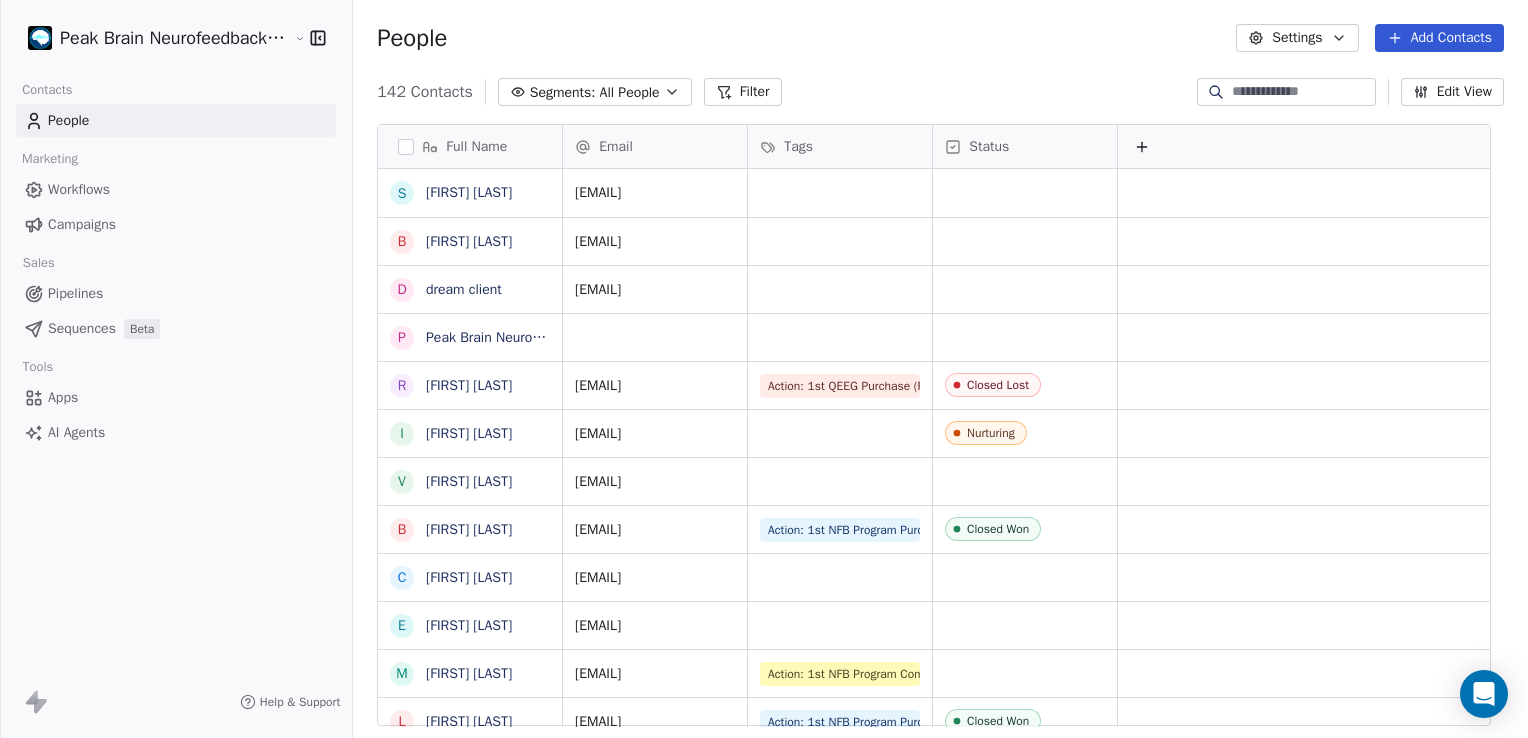 click on "Workflows" at bounding box center (79, 189) 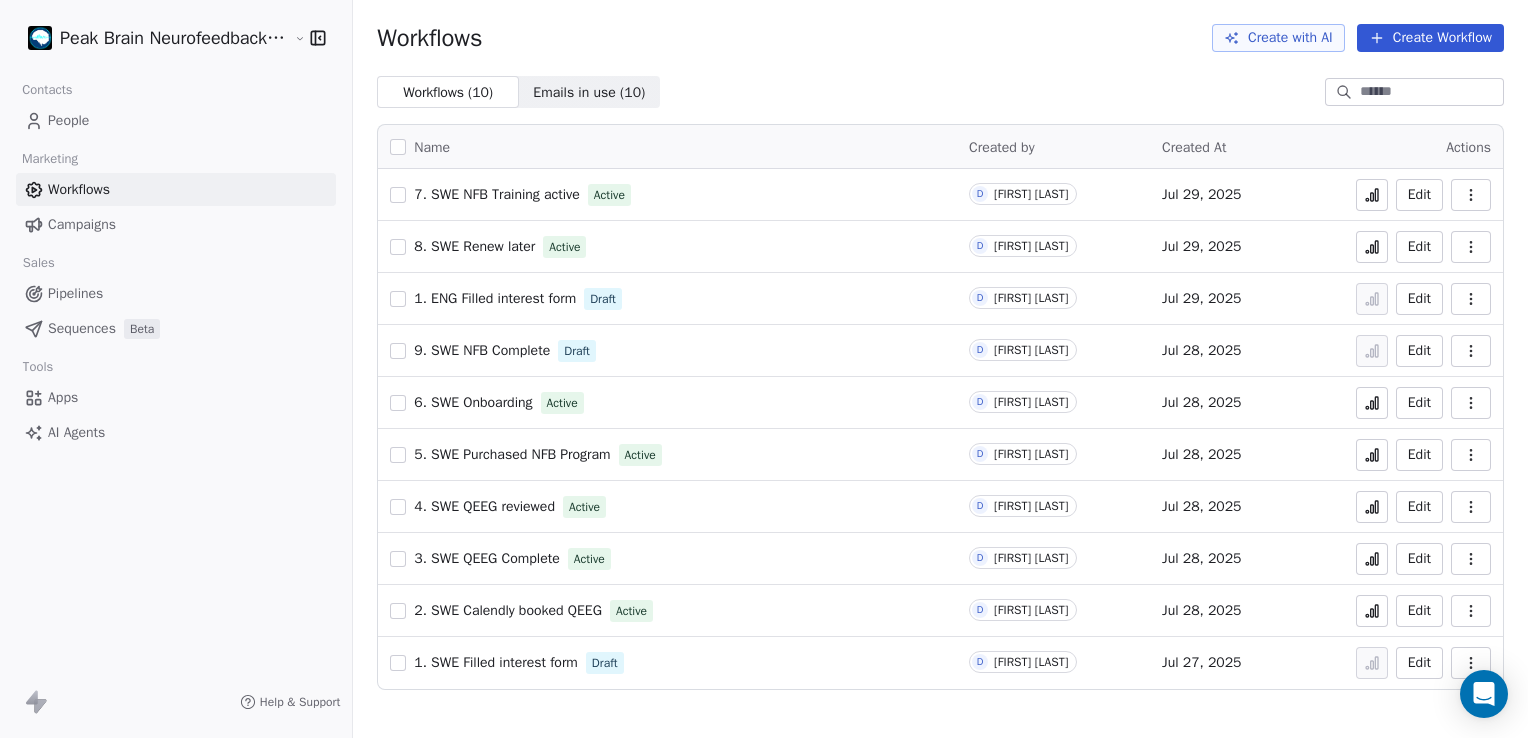 click on "7. SWE NFB Training active Active D [FIRST] [LAST] [DATE] Edit 8. SWE Renew later Active D [FIRST] [LAST] [DATE] Edit 1. ENG Filled interest form Draft D [FIRST] [LAST] [DATE] Edit 9. SWE NFB Complete Draft D [FIRST] [LAST] [DATE] Edit 6. SWE Onboarding Active D [FIRST] [LAST] [DATE] Edit 5. SWE Purchased NFB Program Active D [FIRST] [LAST] [DATE] Edit 4. SWE QEEG reviewed Active D [FIRST] [LAST] [DATE] Edit 3. SWE QEEG Complete Active D [FIRST] [LAST] [DATE] Edit 2. SWE Calendly booked QEEG Active D [FIRST] [LAST] [DATE] Edit 1. SWE Filled interest form Draft D [FIRST] [LAST] [DATE] Edit" at bounding box center (764, 369) 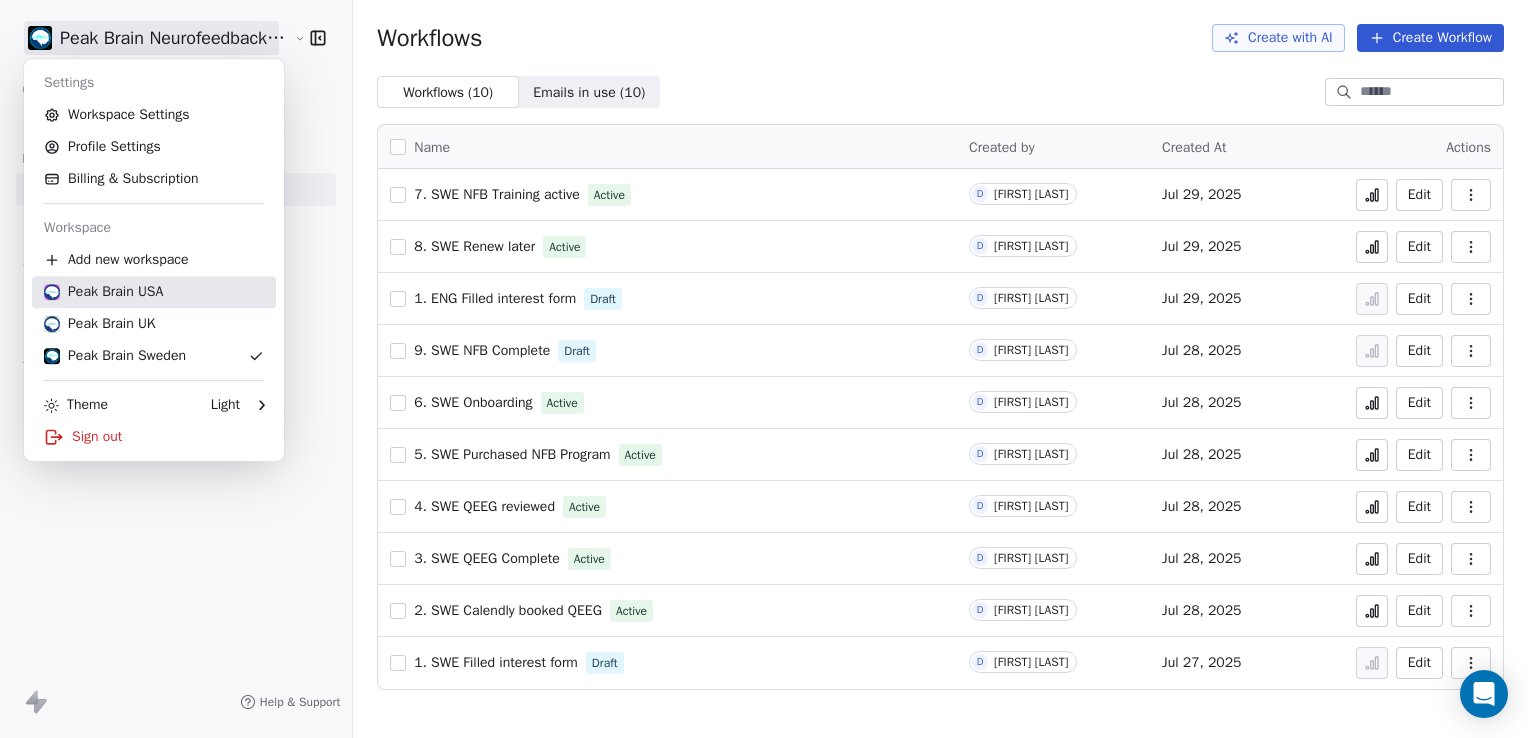 click on "Peak Brain USA" at bounding box center [103, 292] 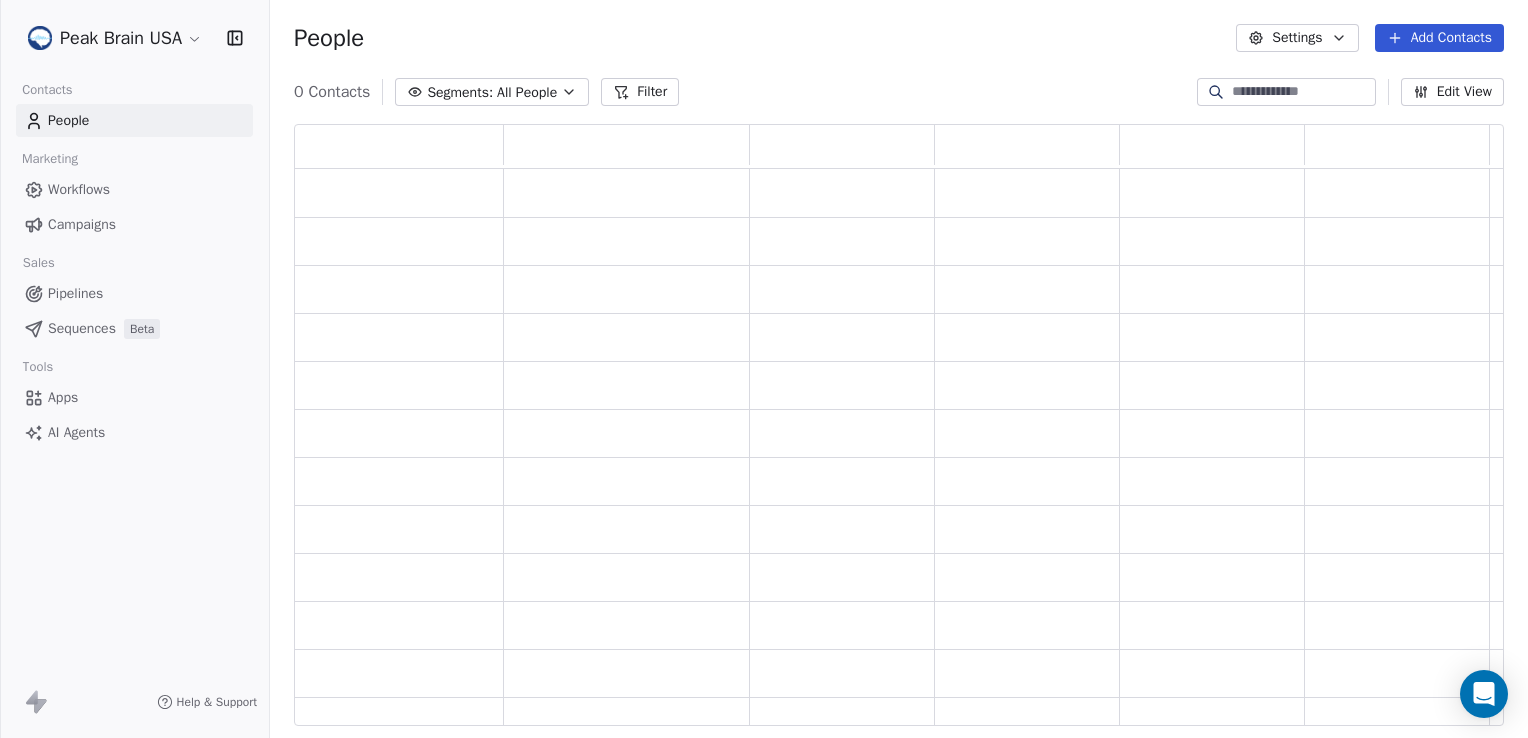 scroll, scrollTop: 16, scrollLeft: 16, axis: both 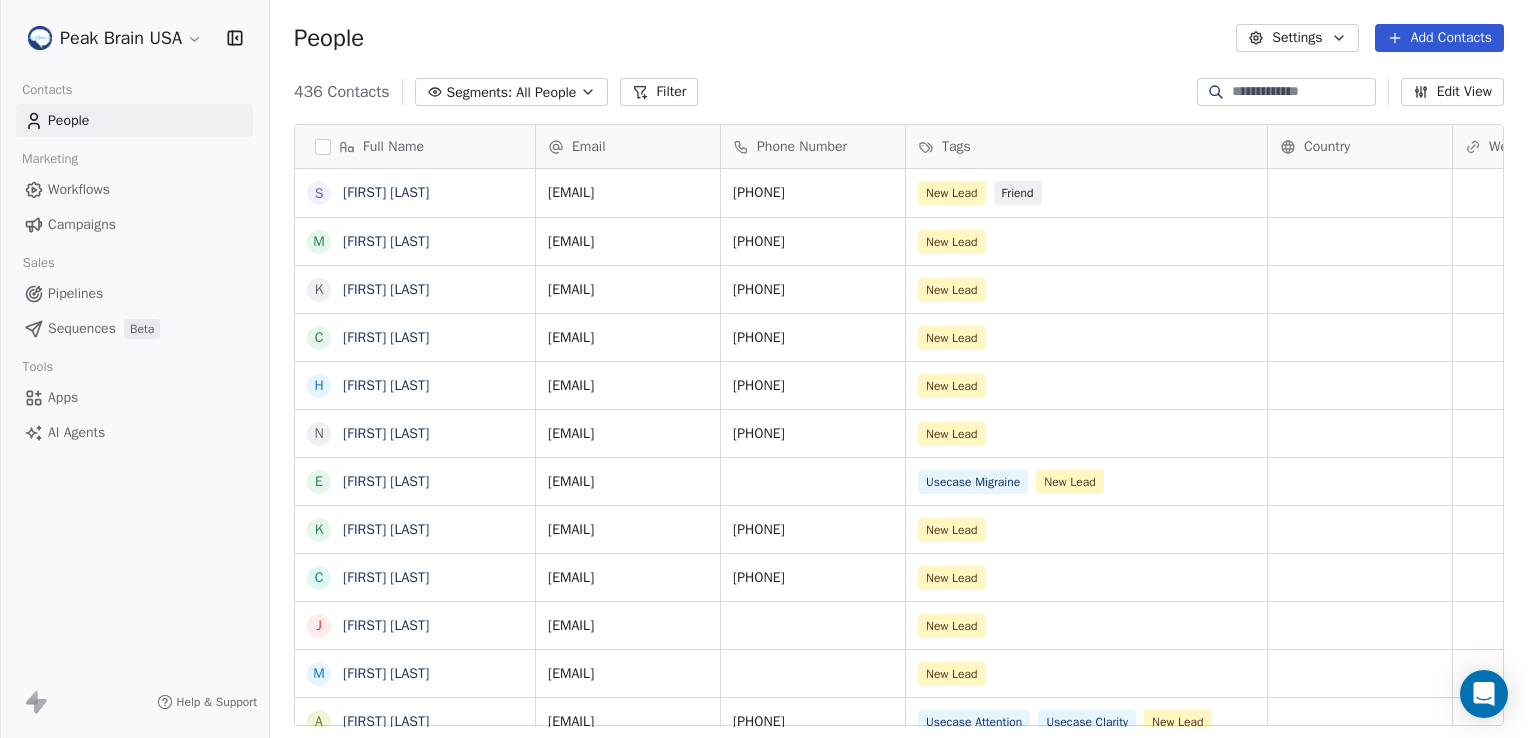 click on "Workflows" at bounding box center (79, 189) 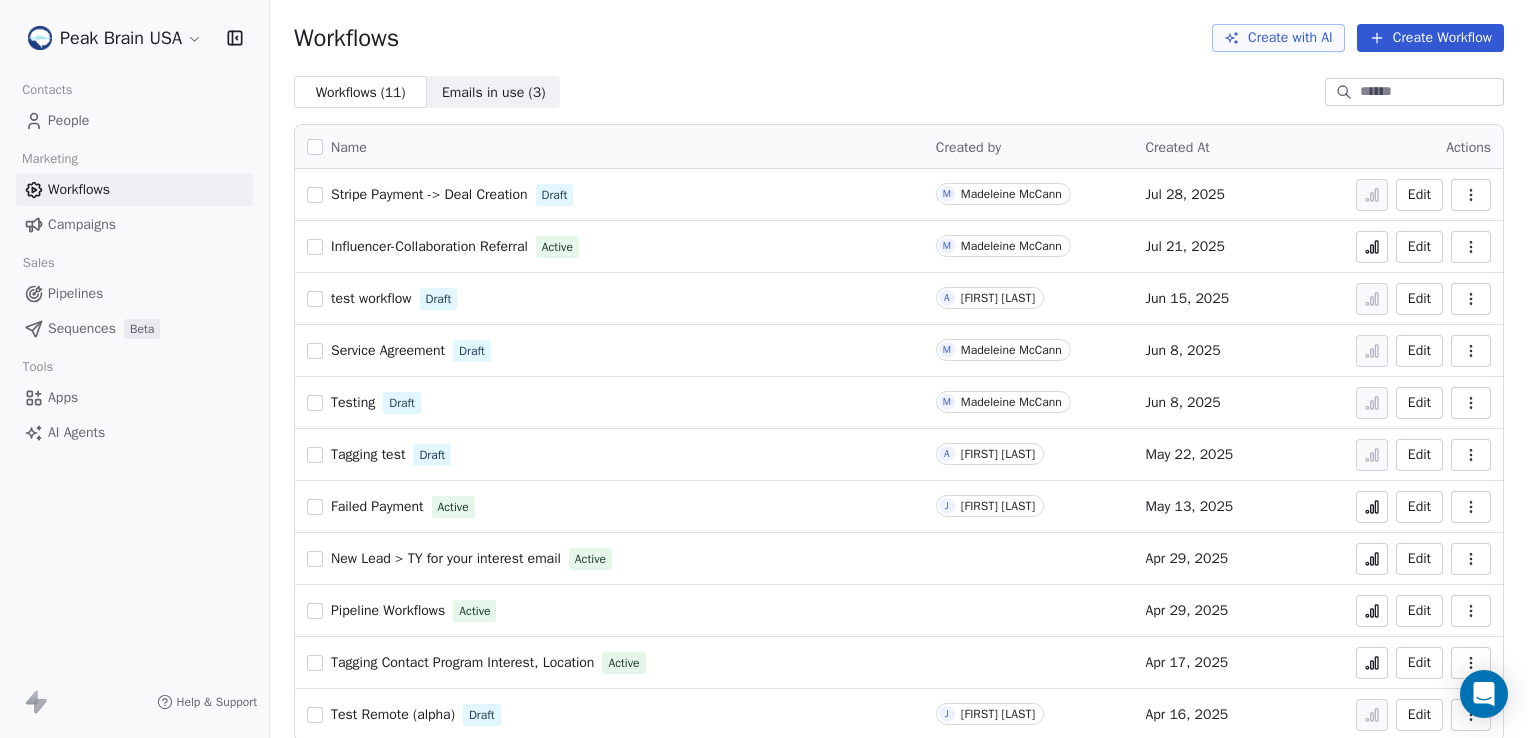 scroll, scrollTop: 19, scrollLeft: 0, axis: vertical 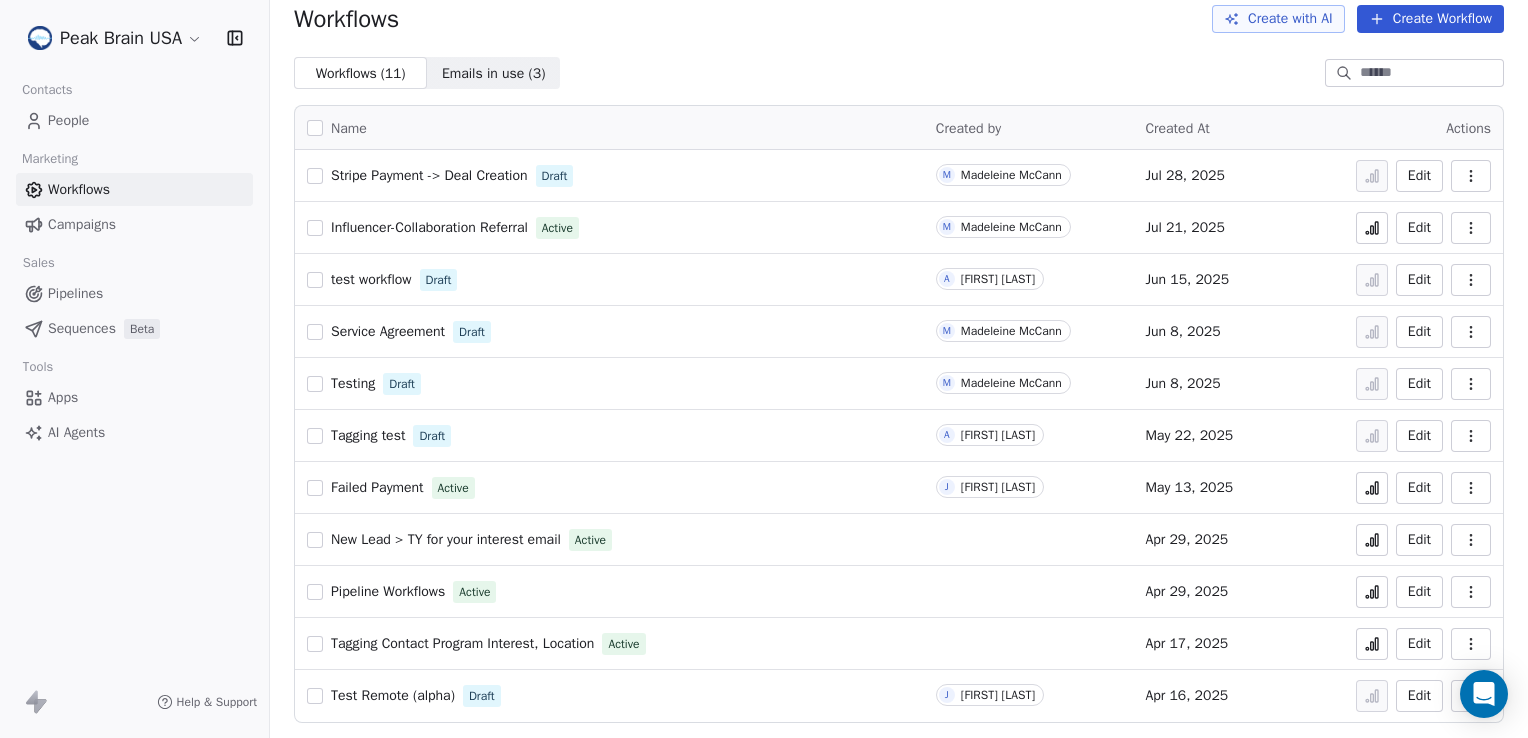 click on "Edit" at bounding box center [1419, 696] 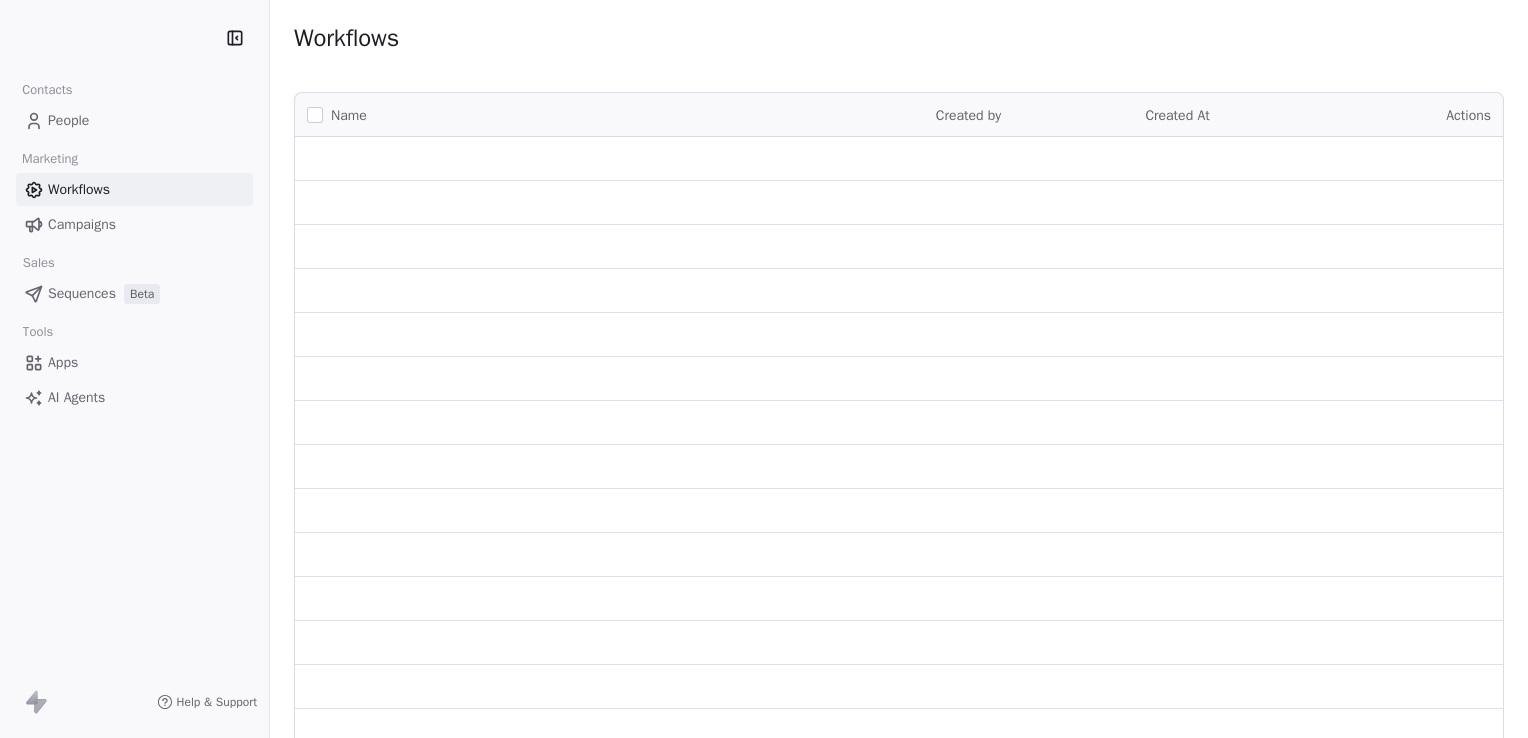 scroll, scrollTop: 0, scrollLeft: 0, axis: both 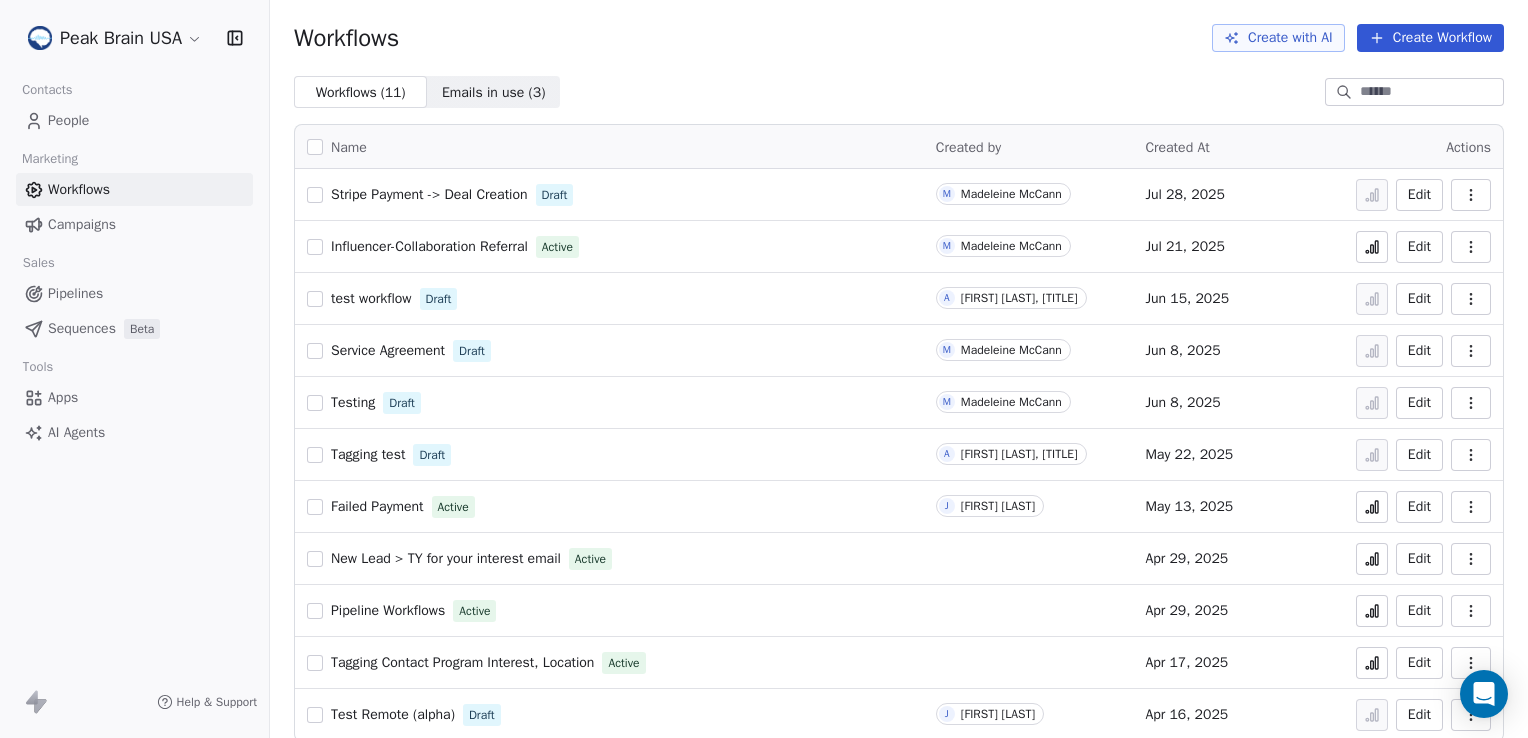 click on "Pipelines" at bounding box center (75, 293) 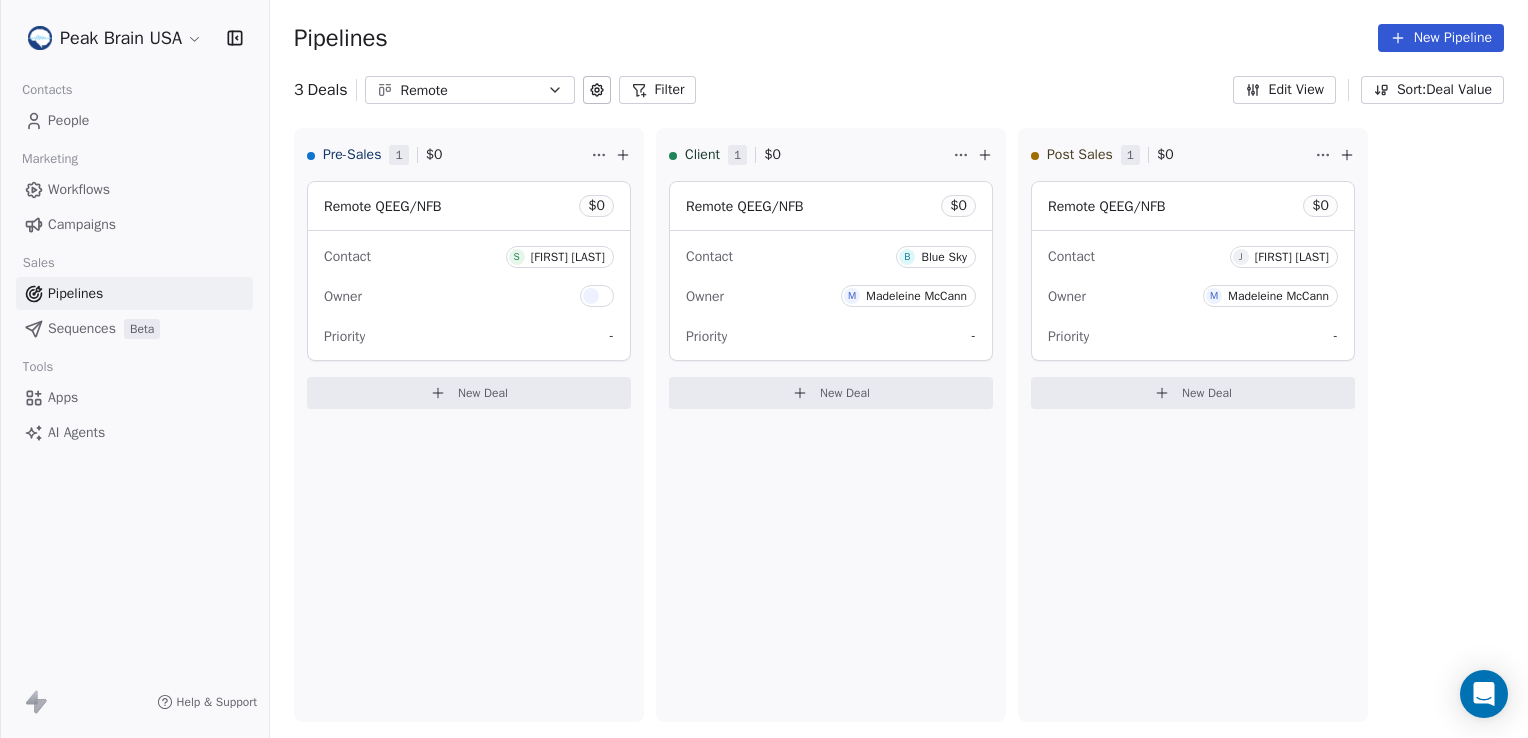 click on "Workflows" at bounding box center [134, 189] 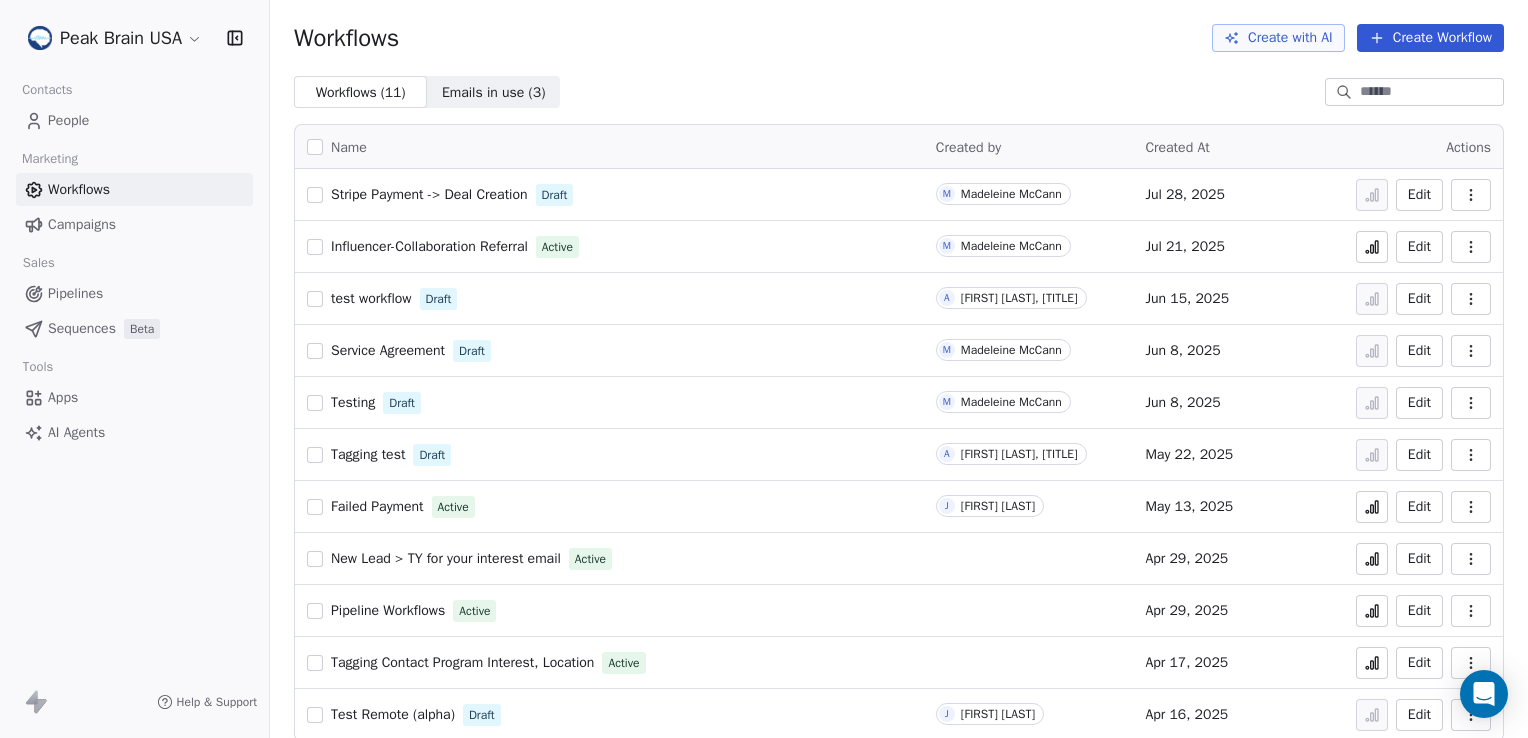 click on "Campaigns" at bounding box center [82, 224] 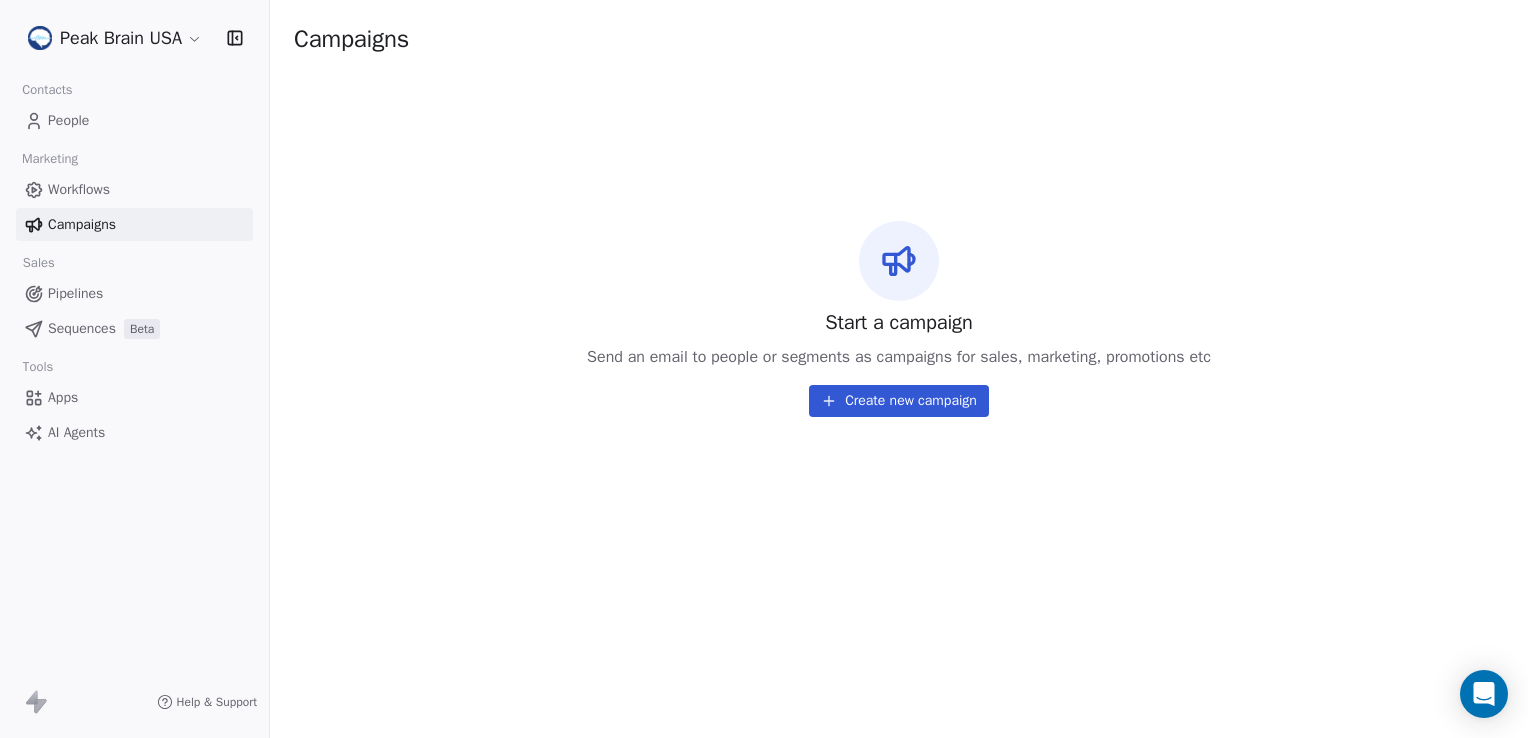click on "Sequences" at bounding box center [82, 328] 